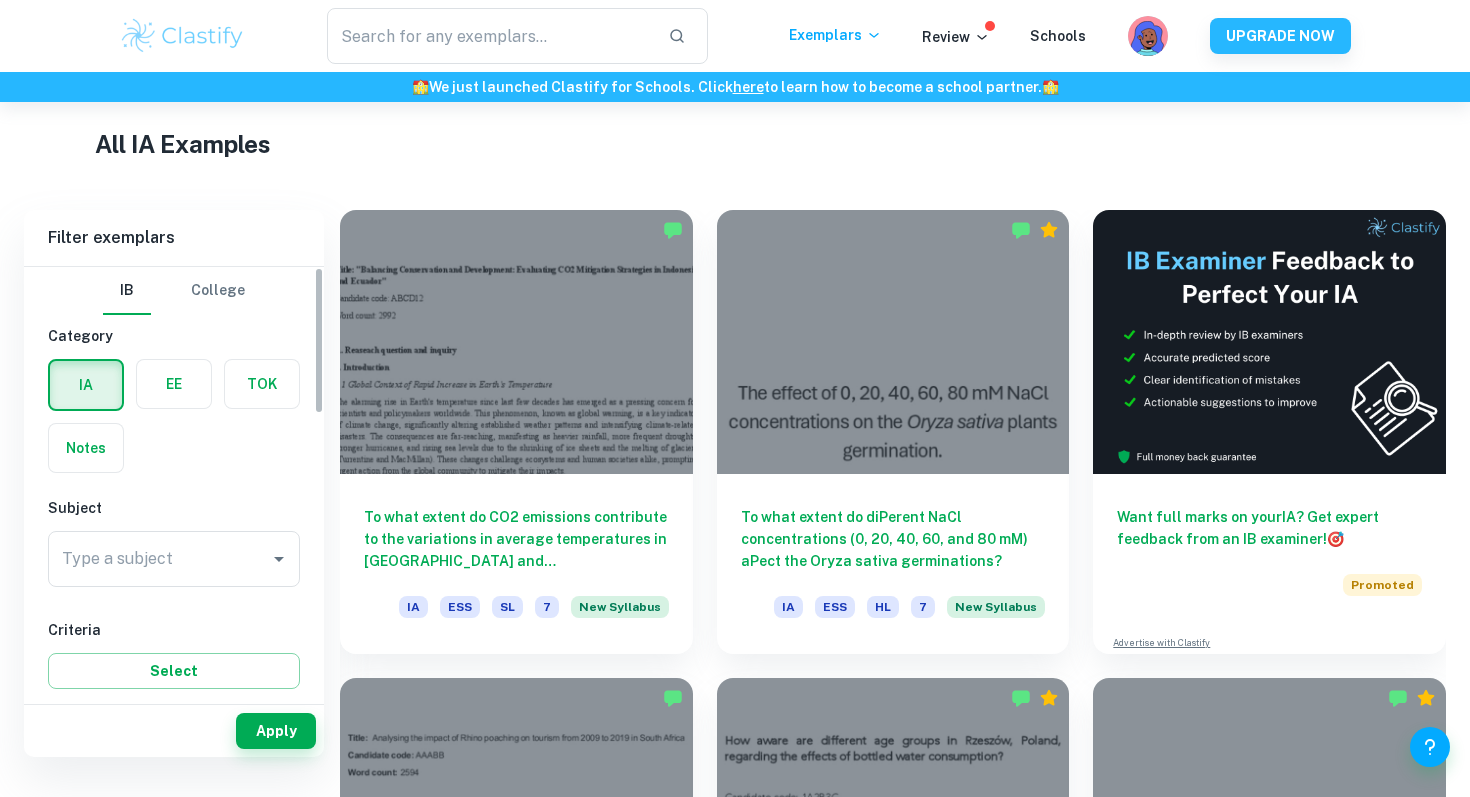 scroll, scrollTop: 467, scrollLeft: 0, axis: vertical 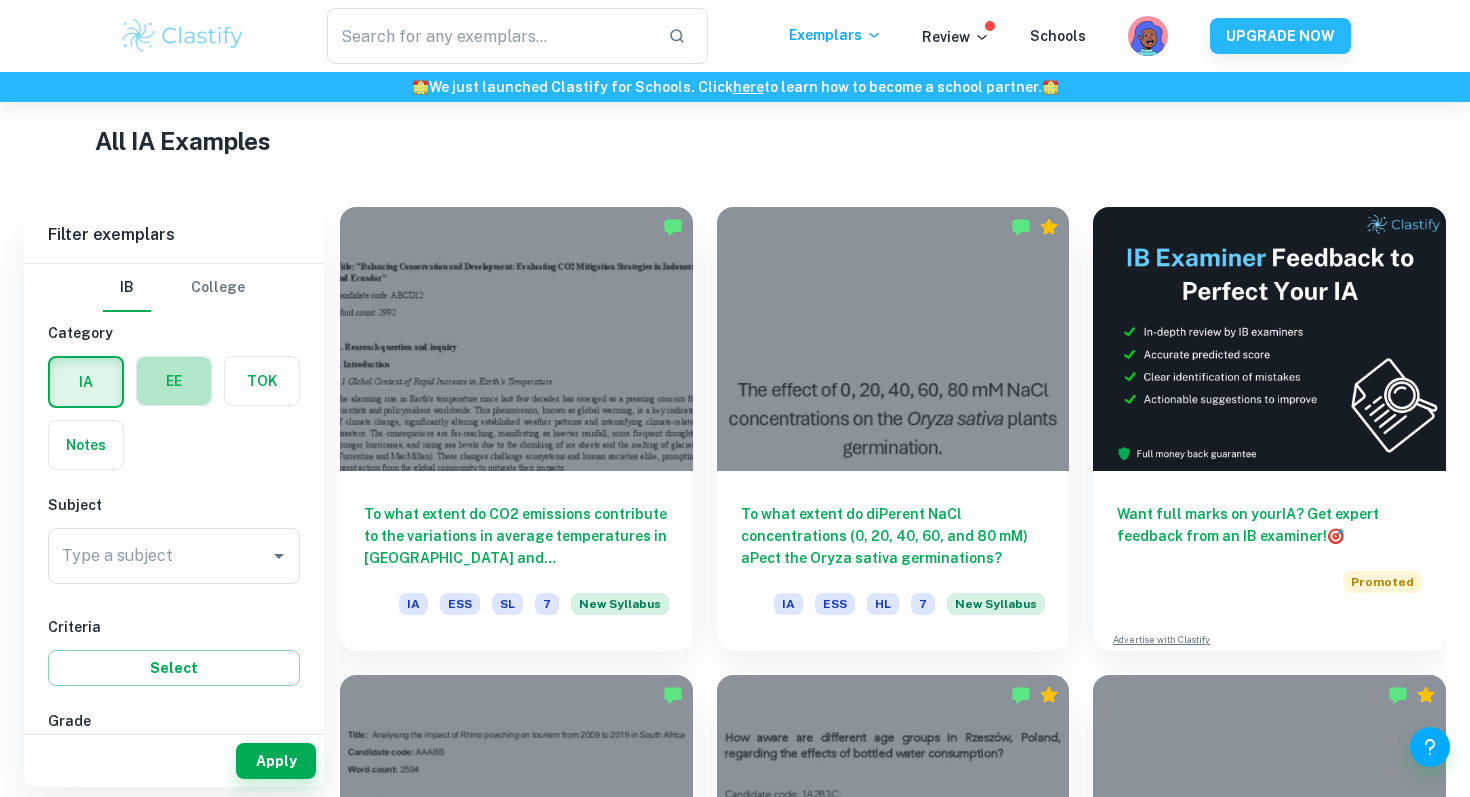 click at bounding box center [174, 381] 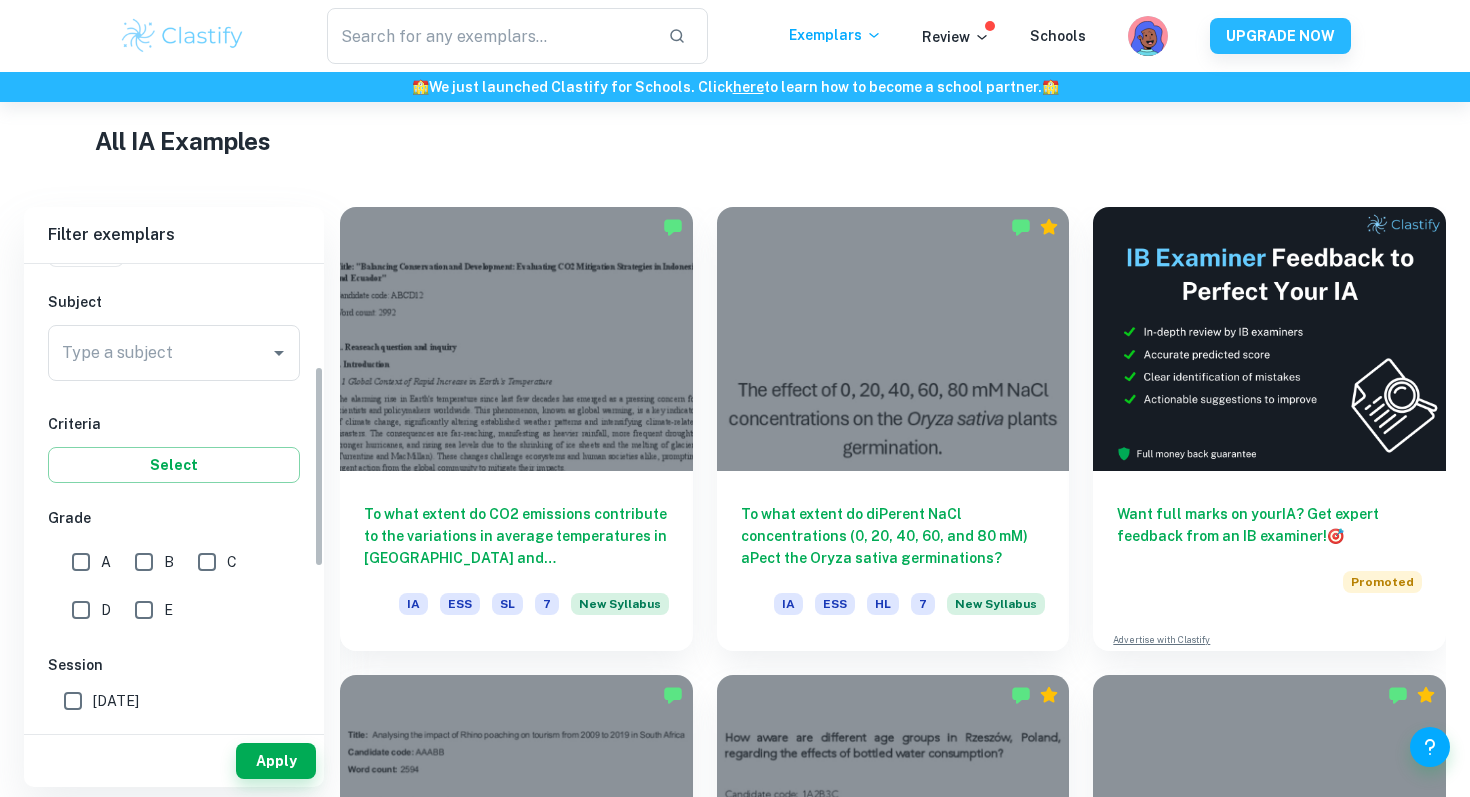 scroll, scrollTop: 179, scrollLeft: 0, axis: vertical 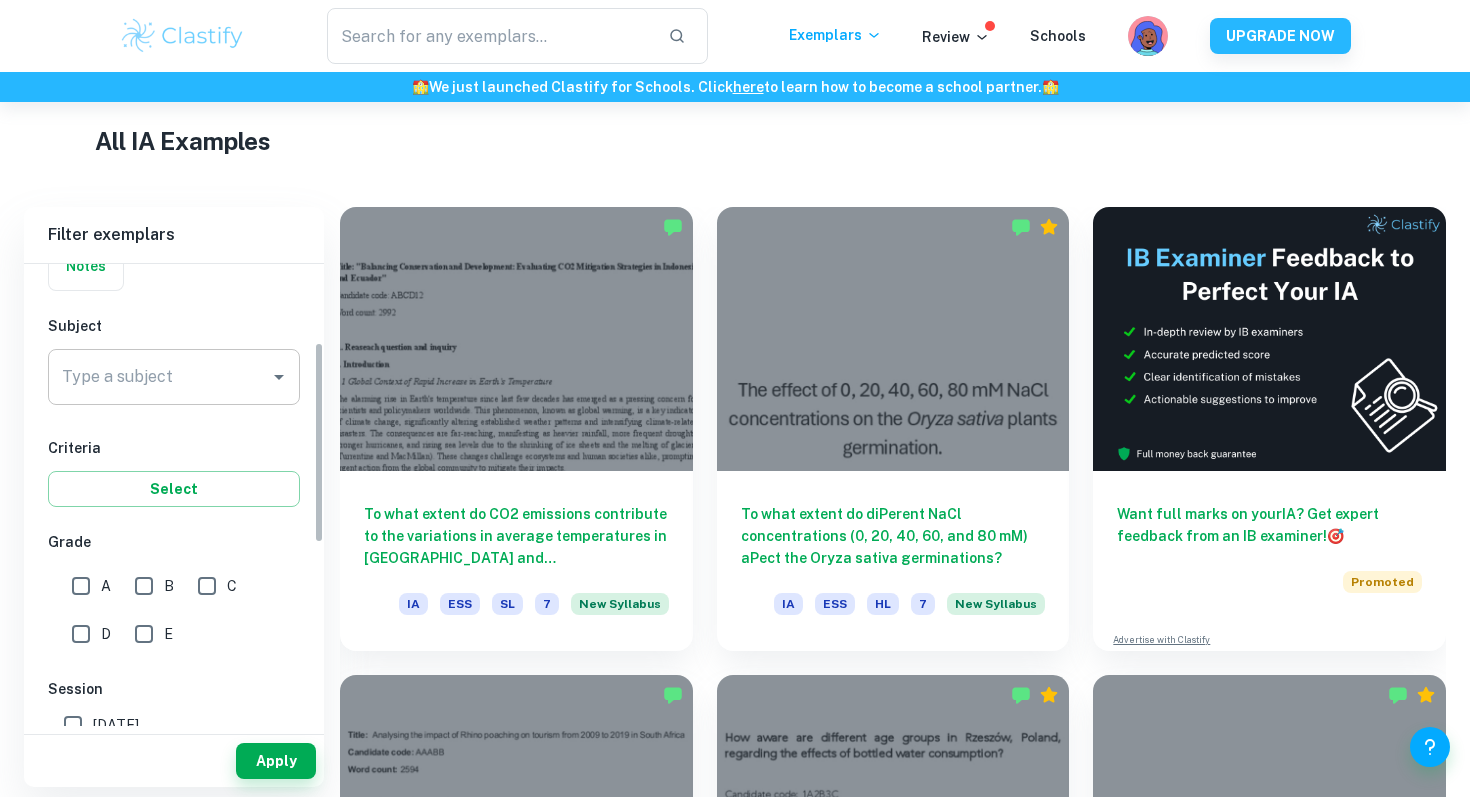 click on "Type a subject" at bounding box center [159, 377] 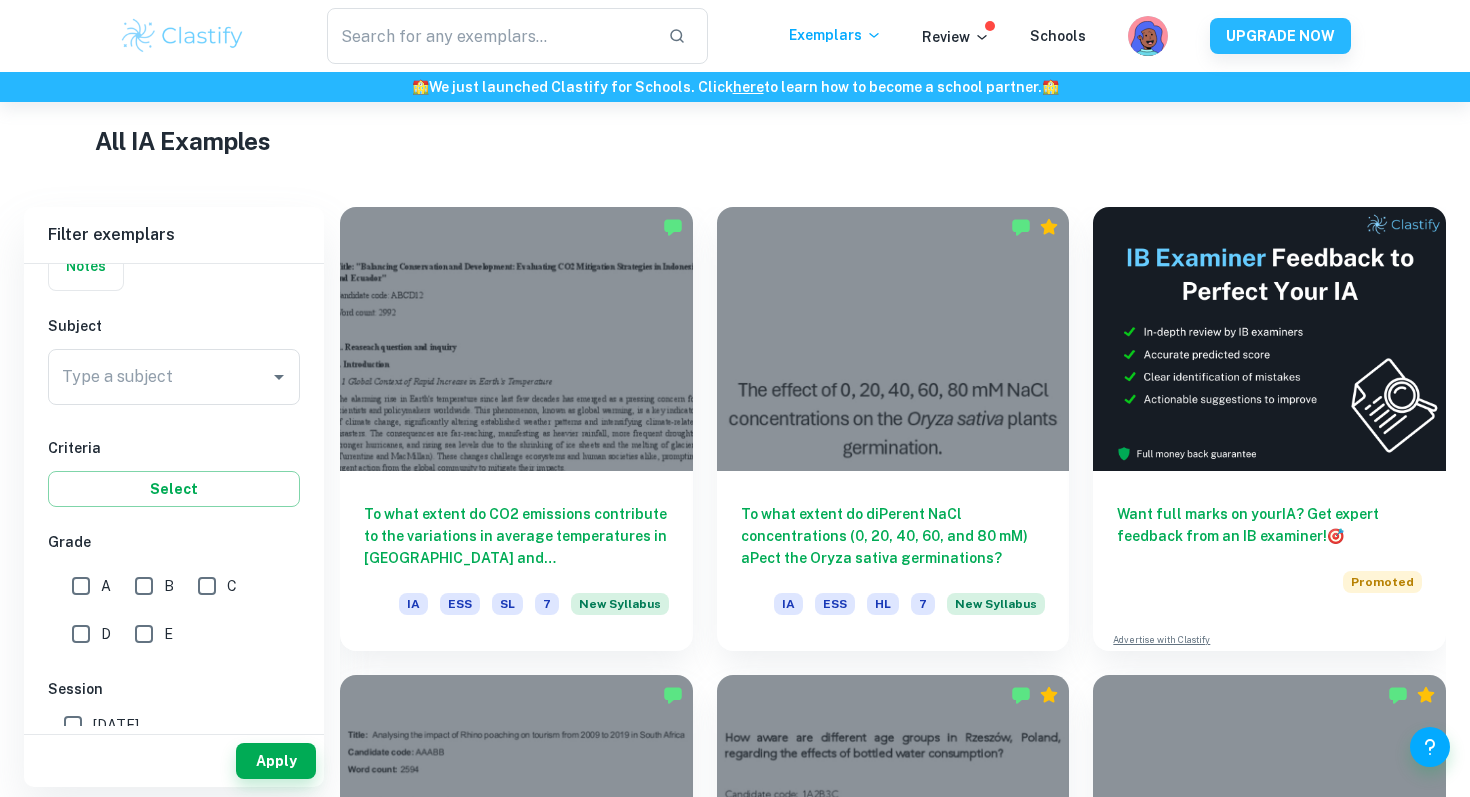 click on "IB College Category IA EE TOK Notes Subject Type a subject Type a subject Criteria Select Grade A B C D E Session [DATE] [DATE] [DATE] [DATE] [DATE] [DATE] [DATE] [DATE] [DATE] [DATE] Other" at bounding box center (174, 615) 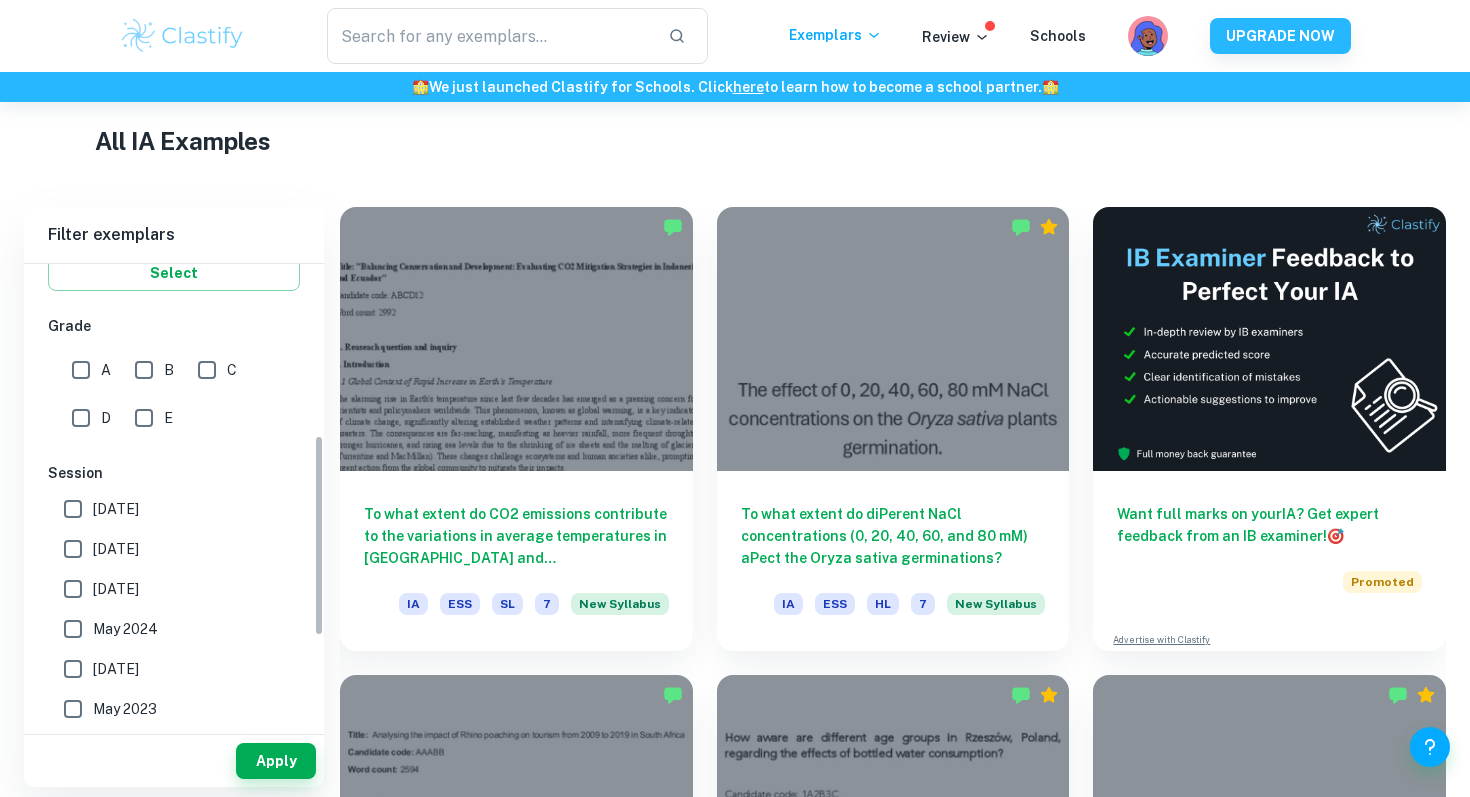 scroll, scrollTop: 398, scrollLeft: 0, axis: vertical 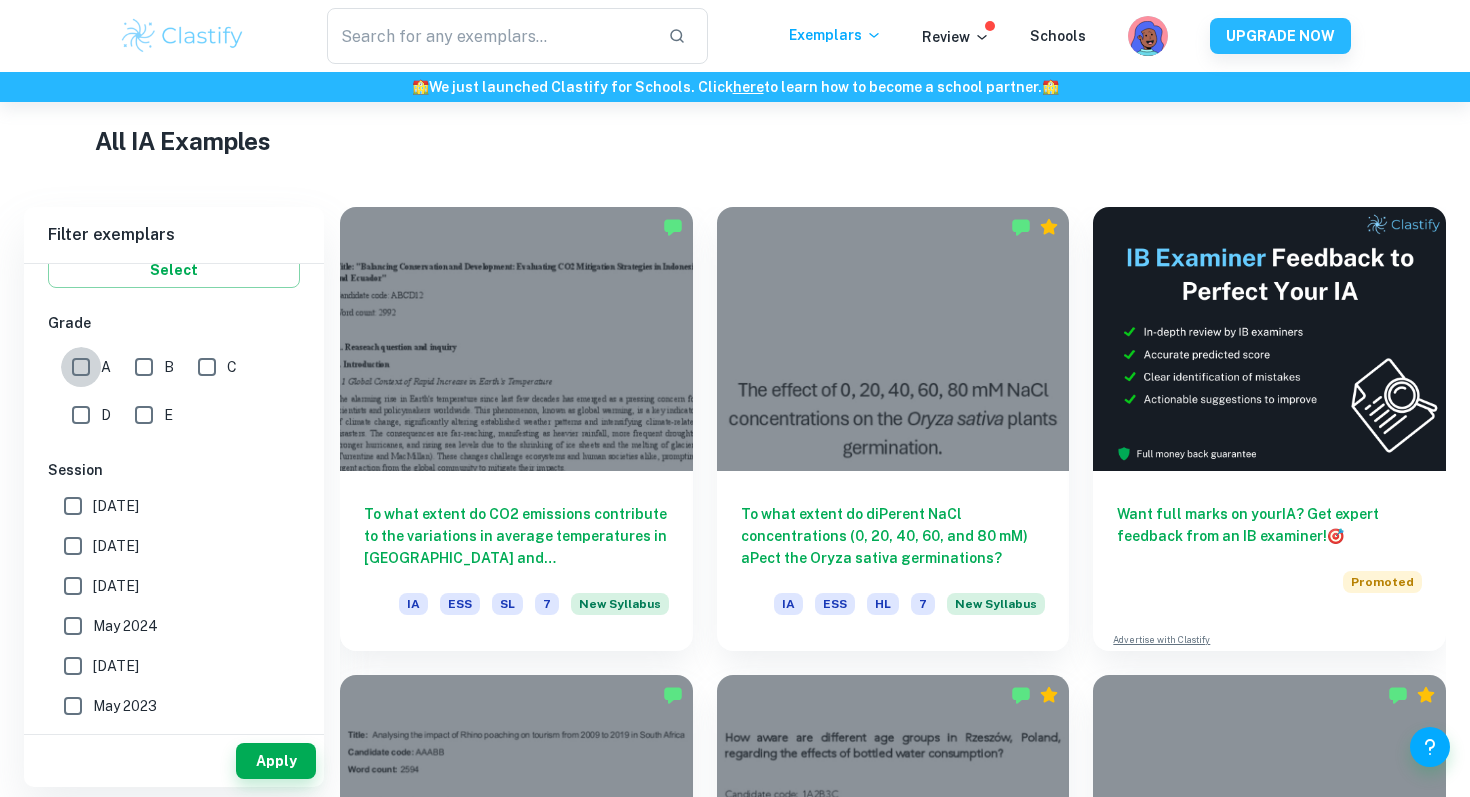 click on "A" at bounding box center [81, 367] 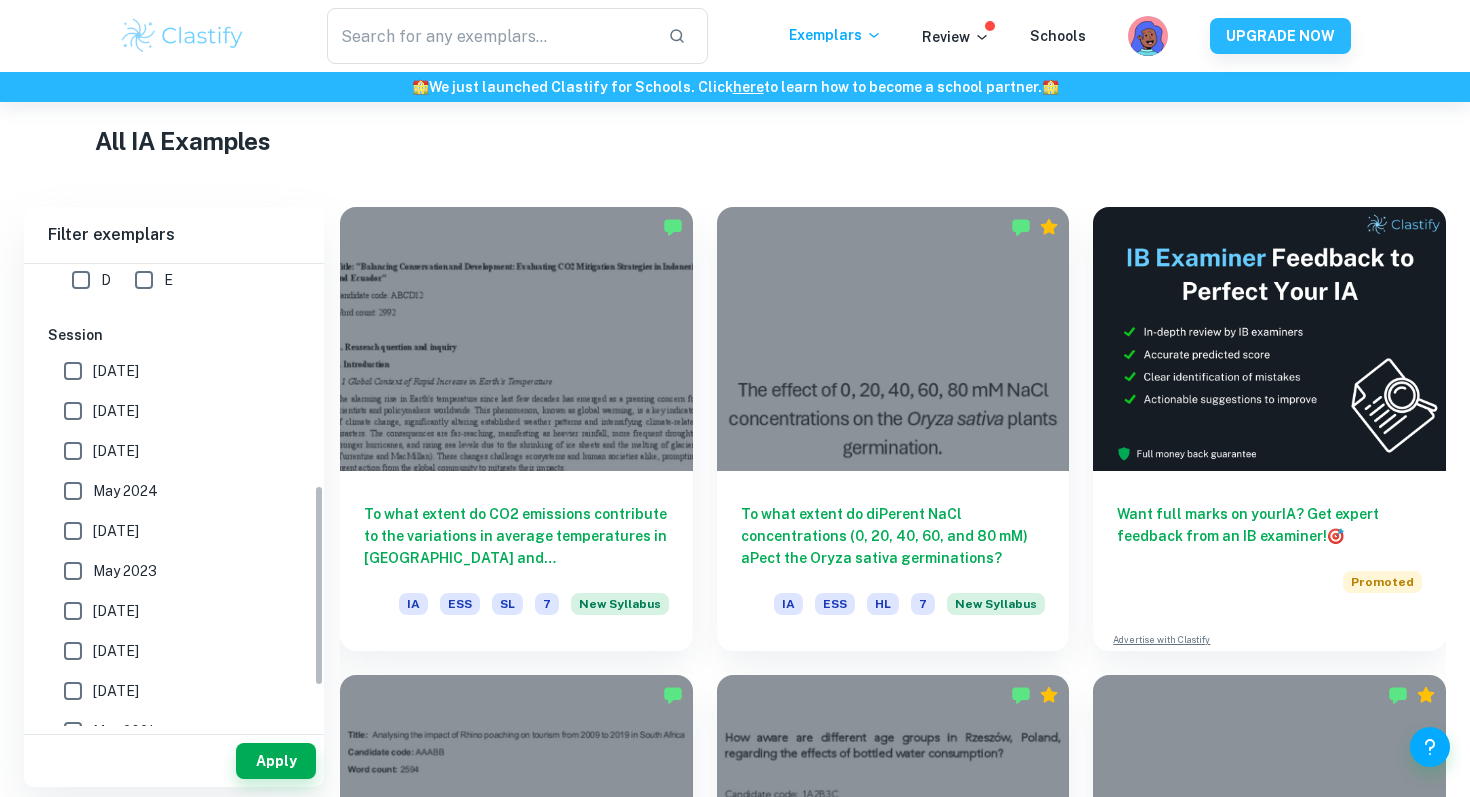 scroll, scrollTop: 598, scrollLeft: 0, axis: vertical 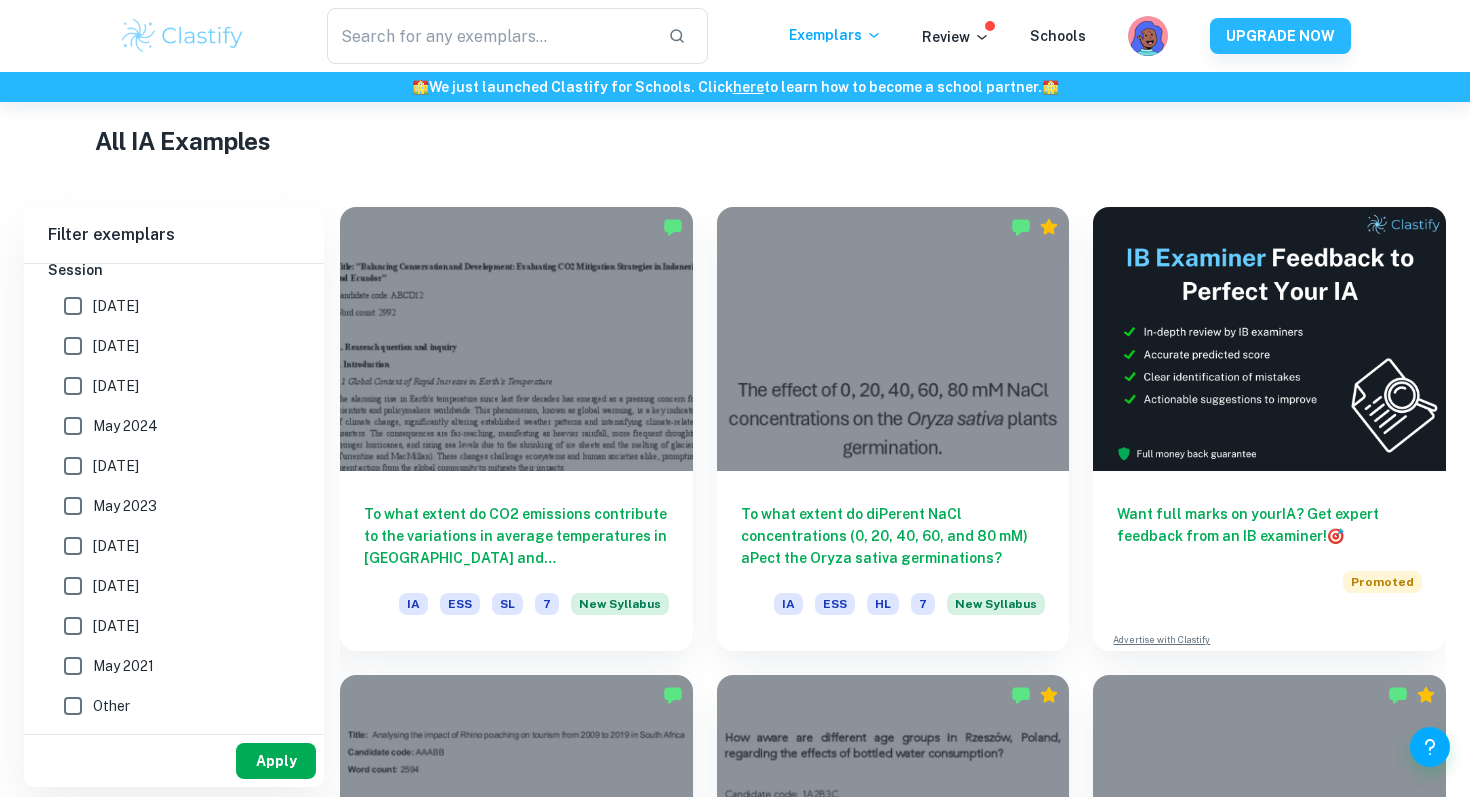 click on "Apply" at bounding box center [276, 761] 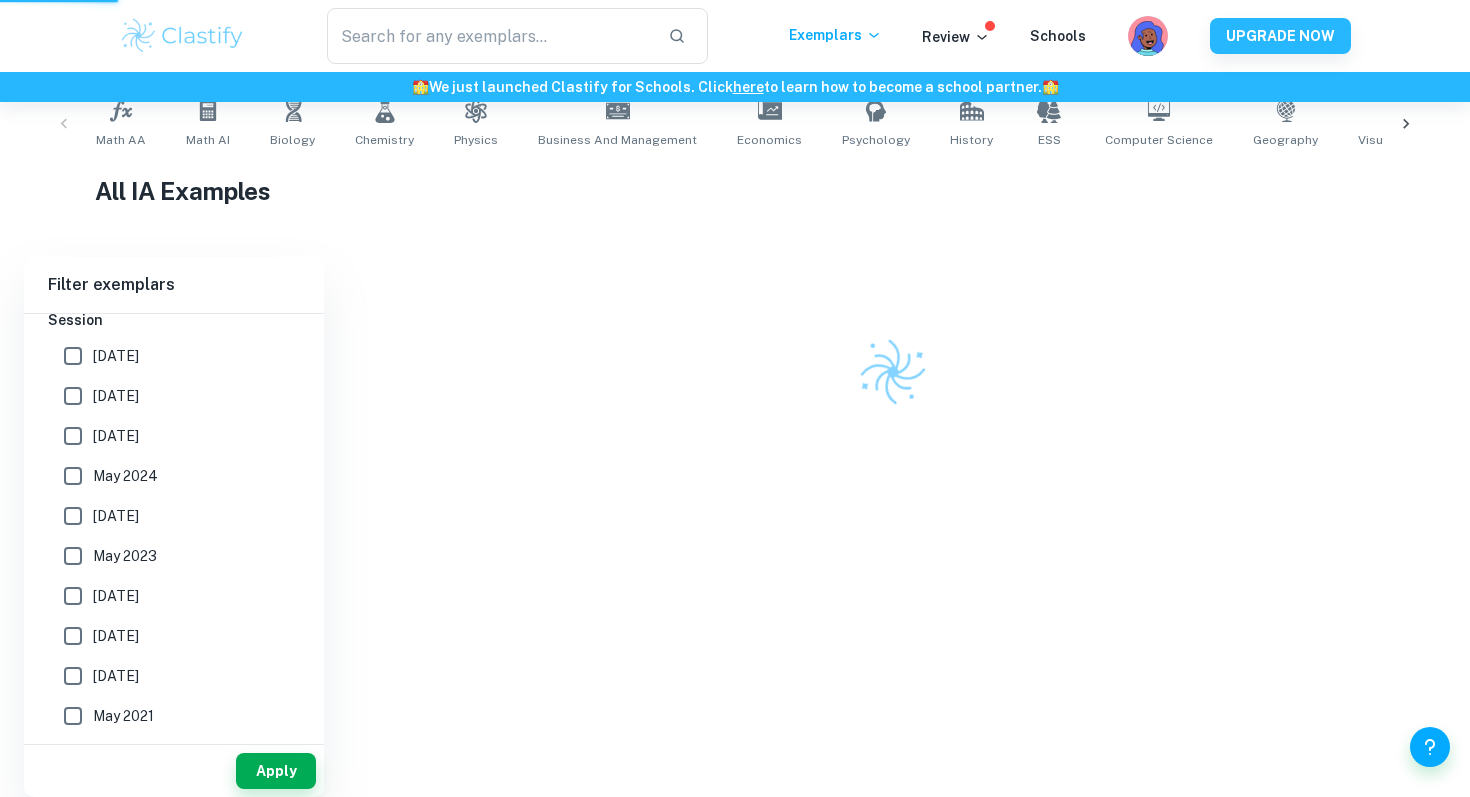 scroll, scrollTop: 387, scrollLeft: 0, axis: vertical 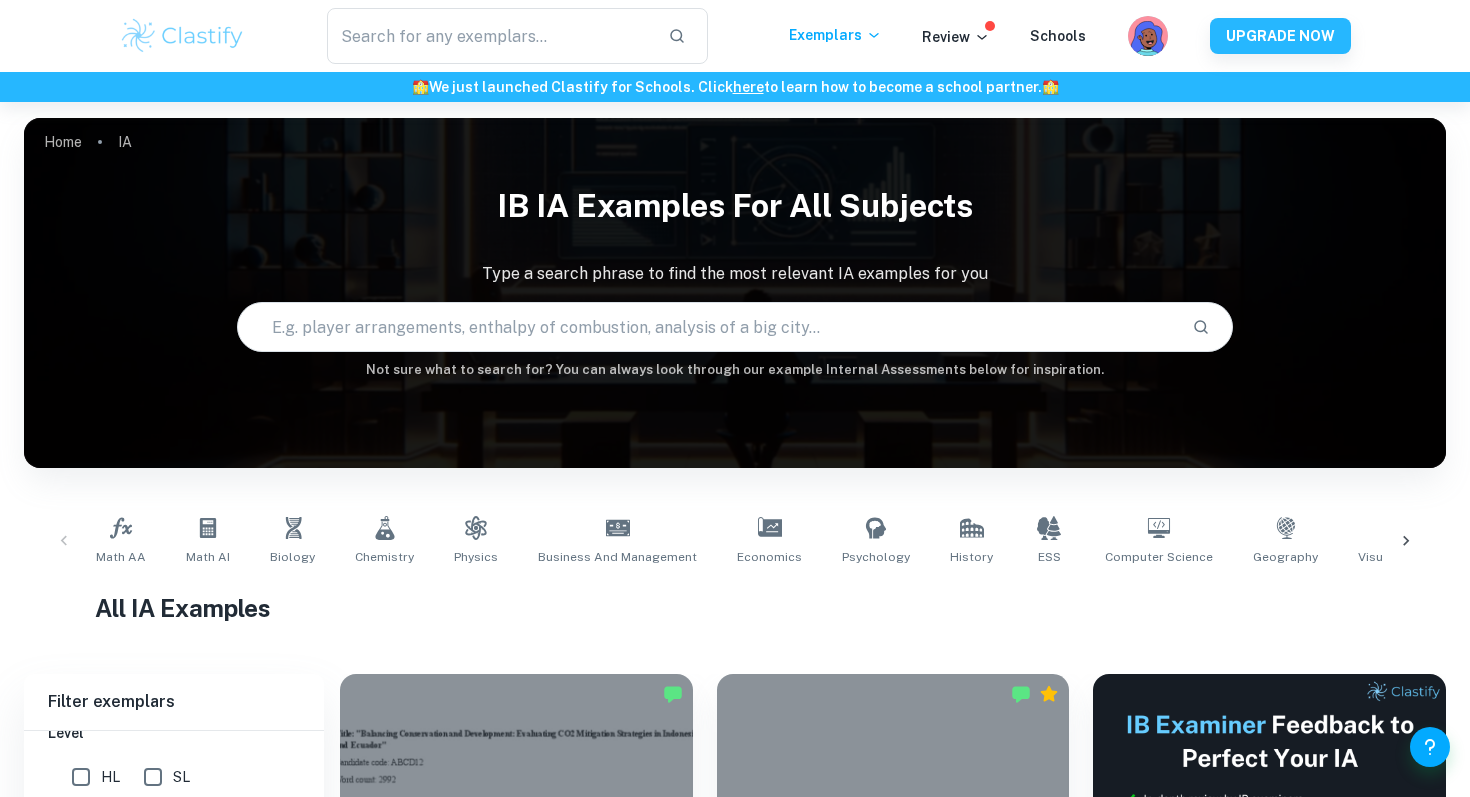 click at bounding box center [706, 327] 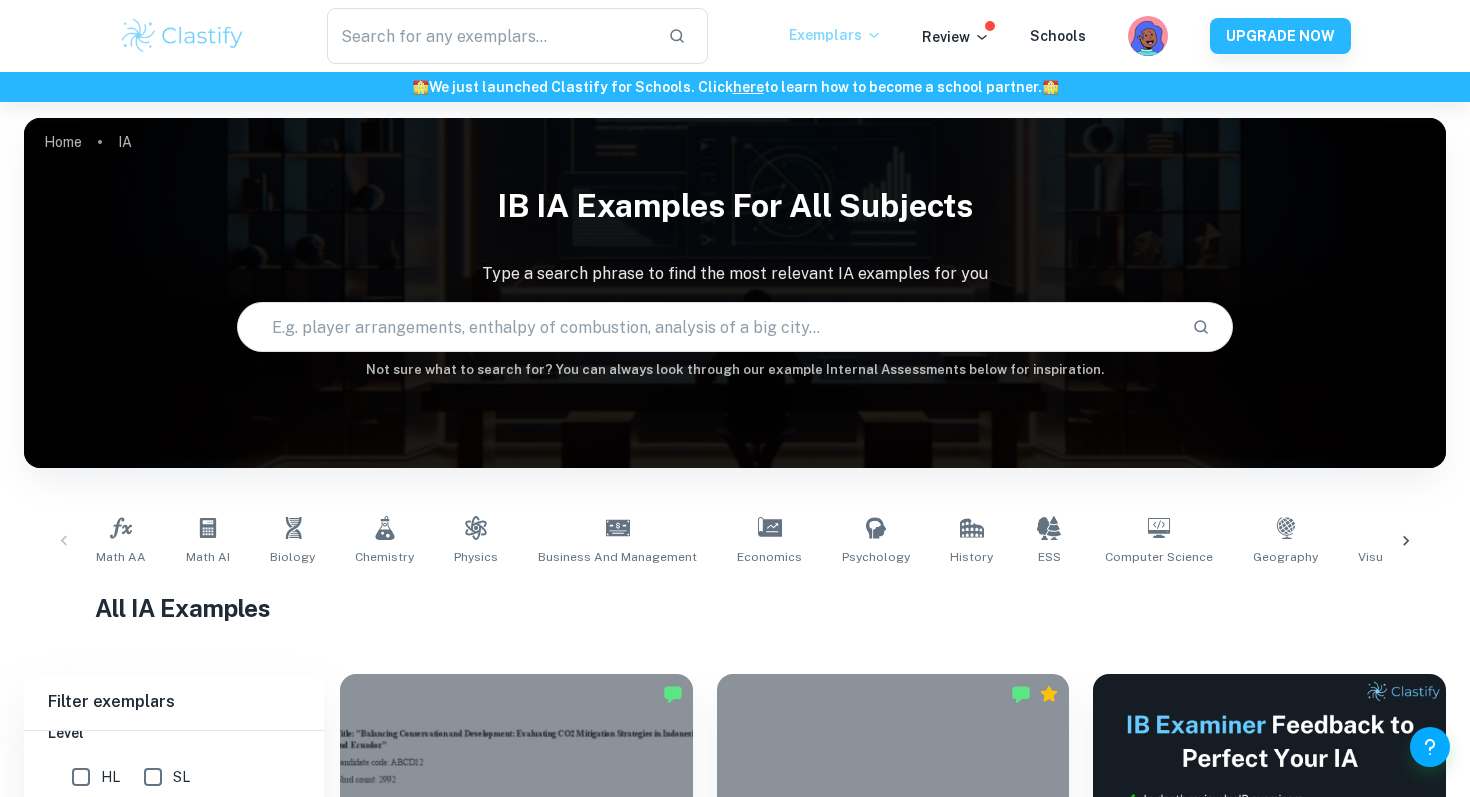 click on "Exemplars" at bounding box center (835, 35) 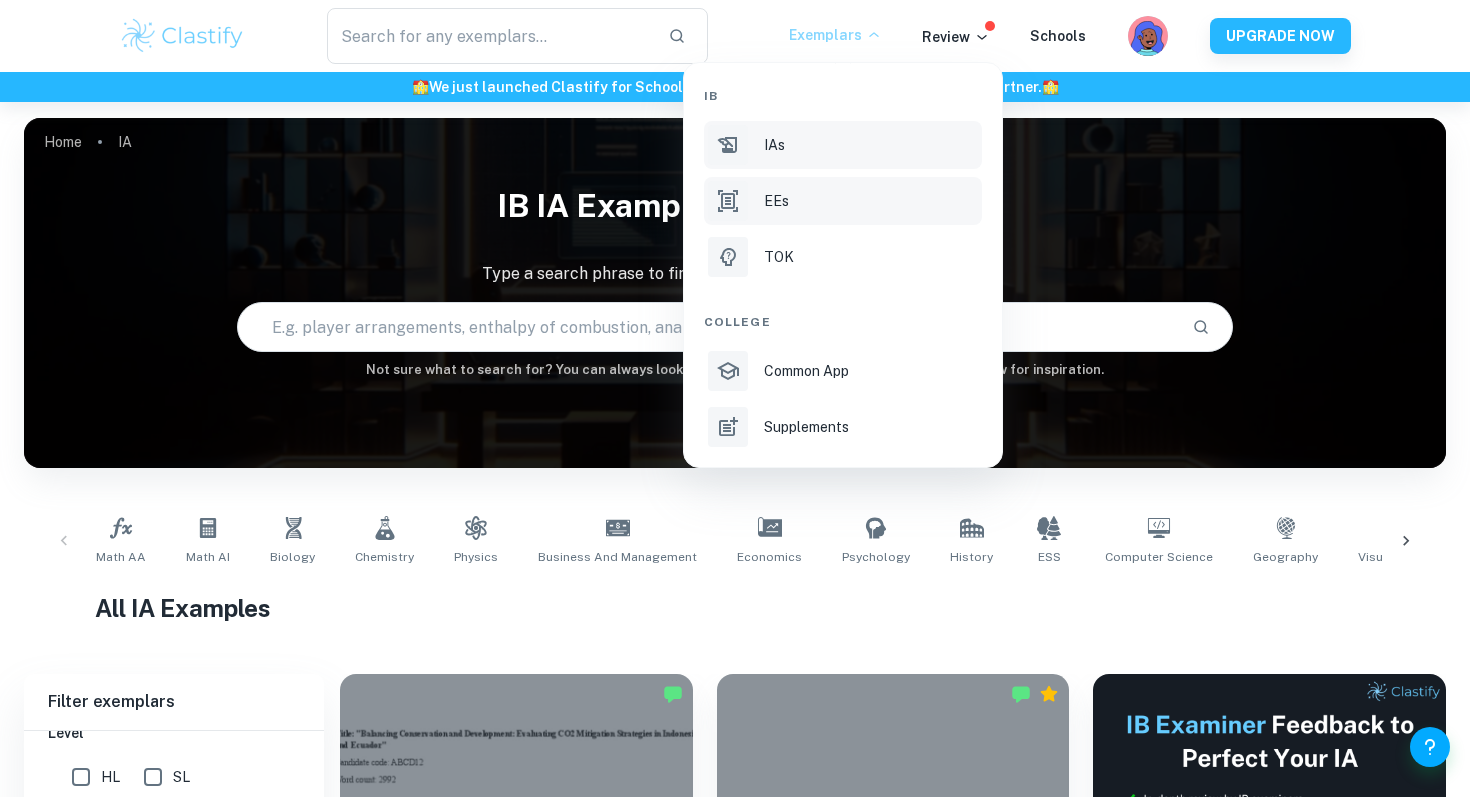 click on "EEs" at bounding box center (871, 201) 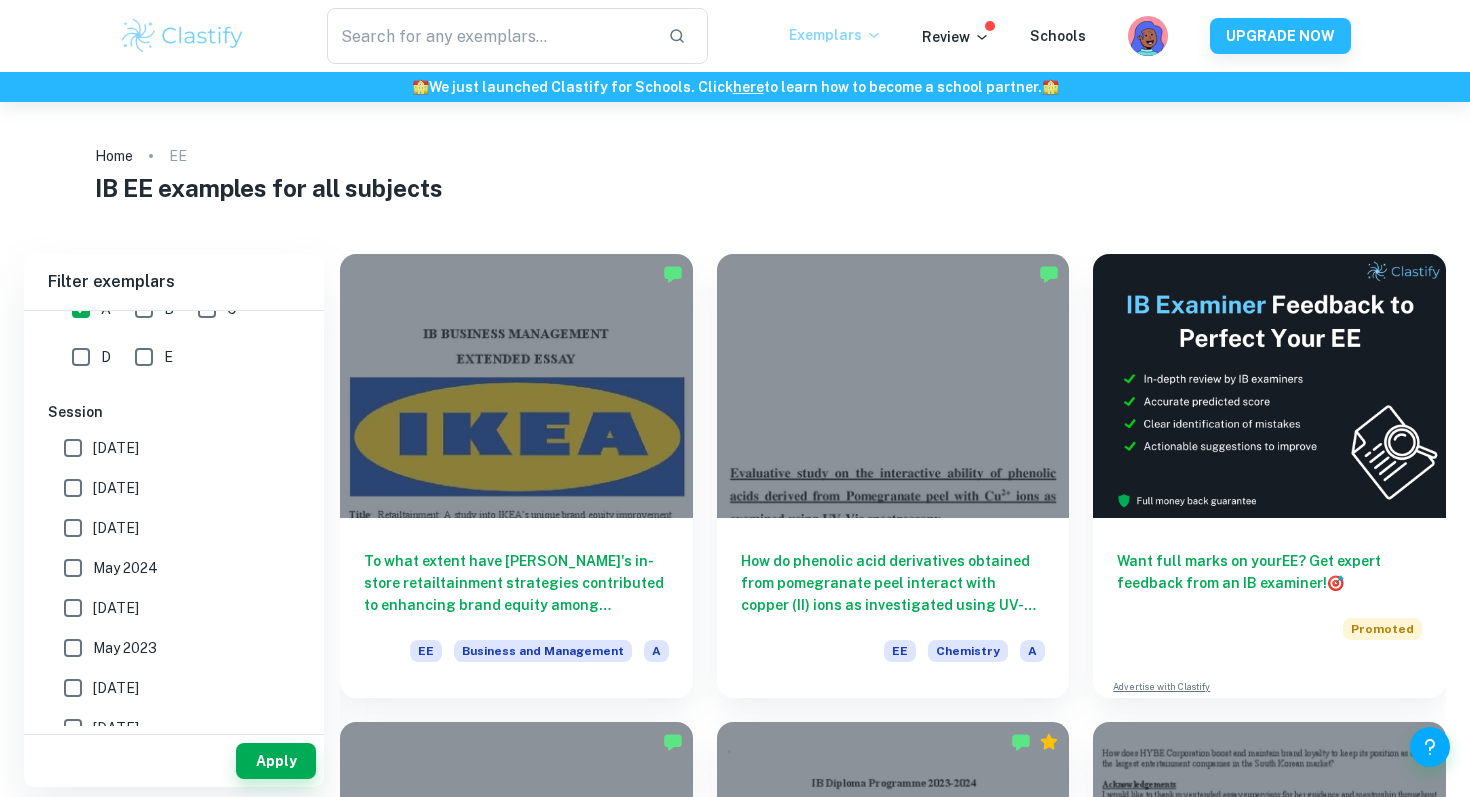 click on "Exemplars" at bounding box center (835, 35) 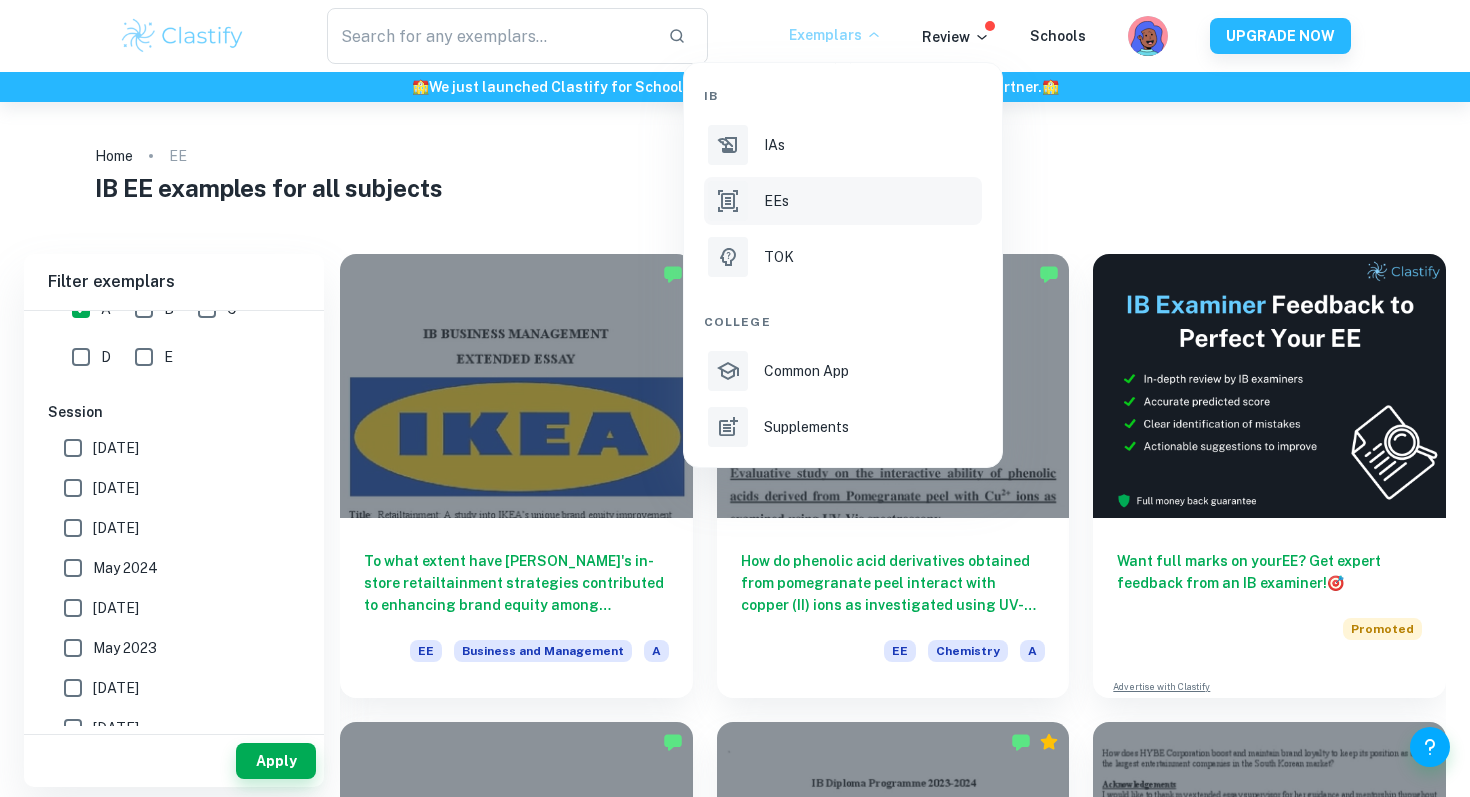 click at bounding box center [735, 398] 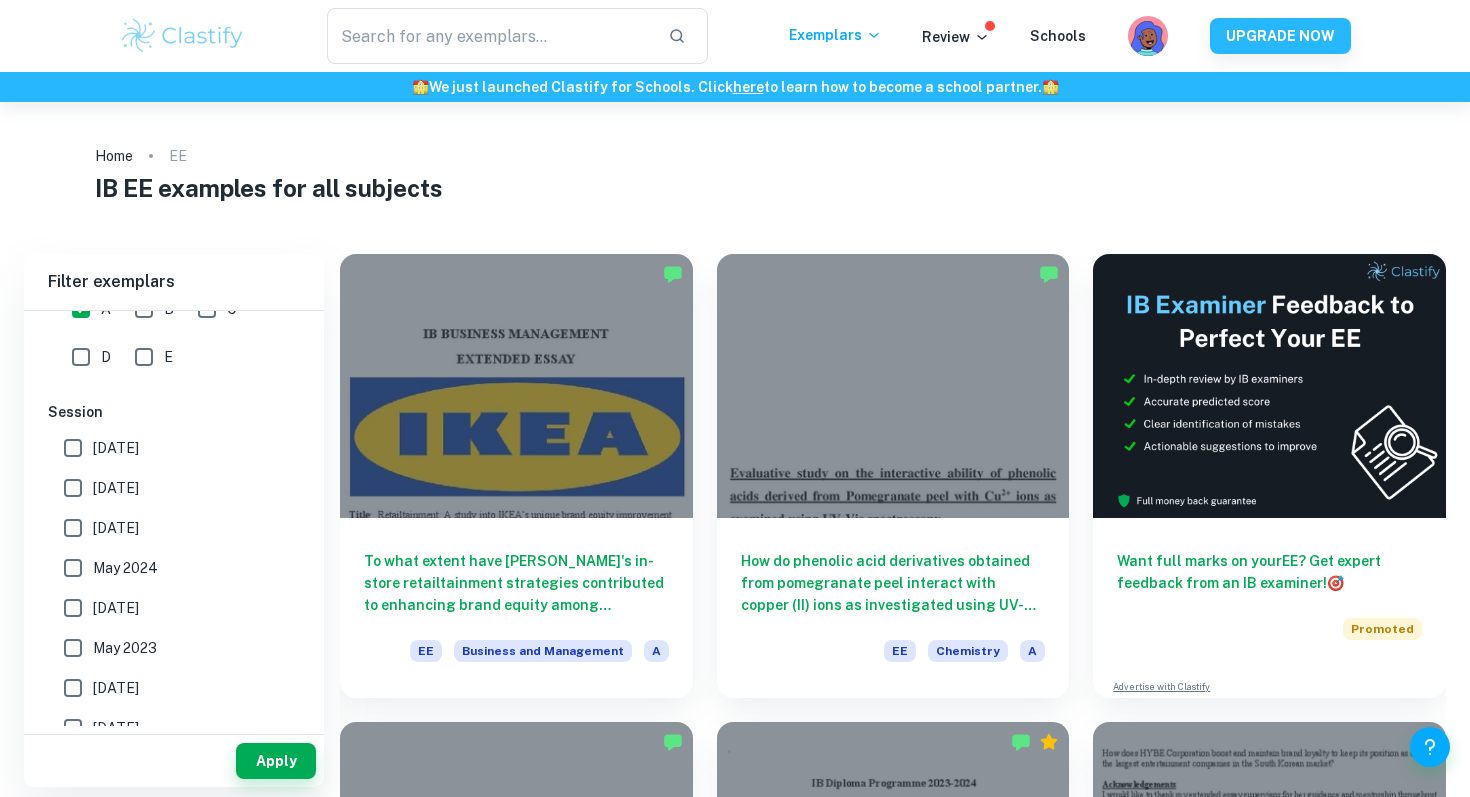 click at bounding box center [182, 36] 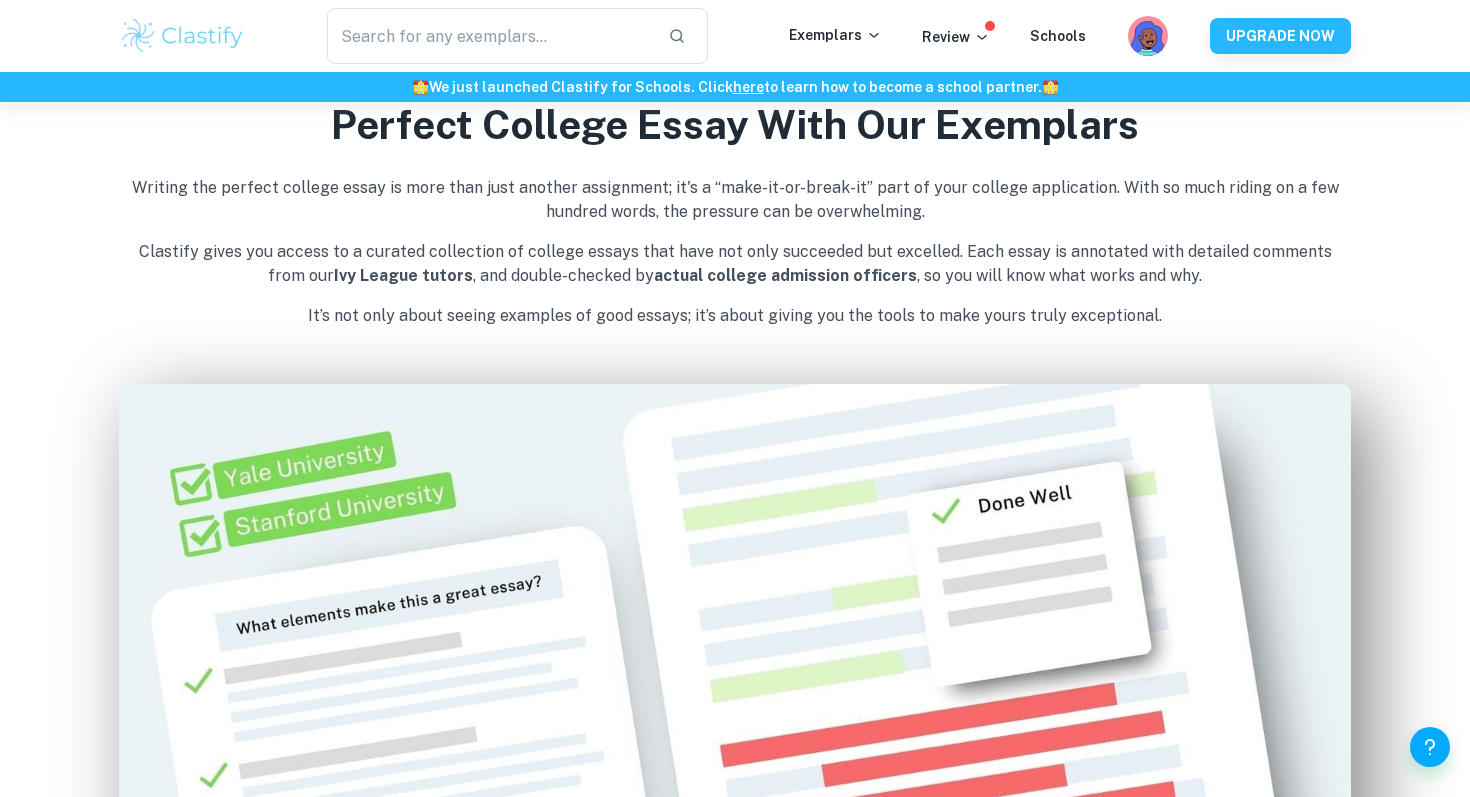scroll, scrollTop: 920, scrollLeft: 0, axis: vertical 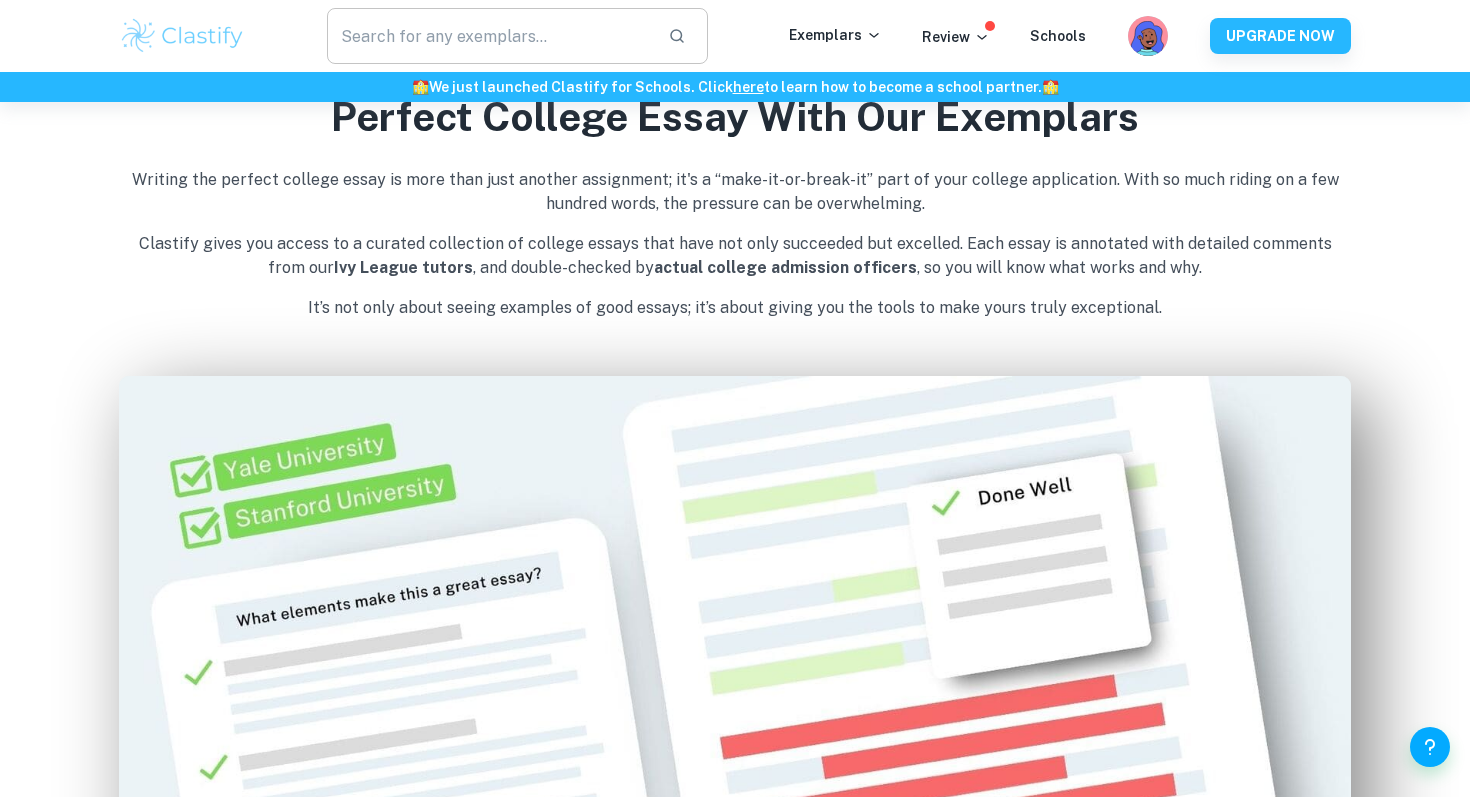 click at bounding box center (489, 36) 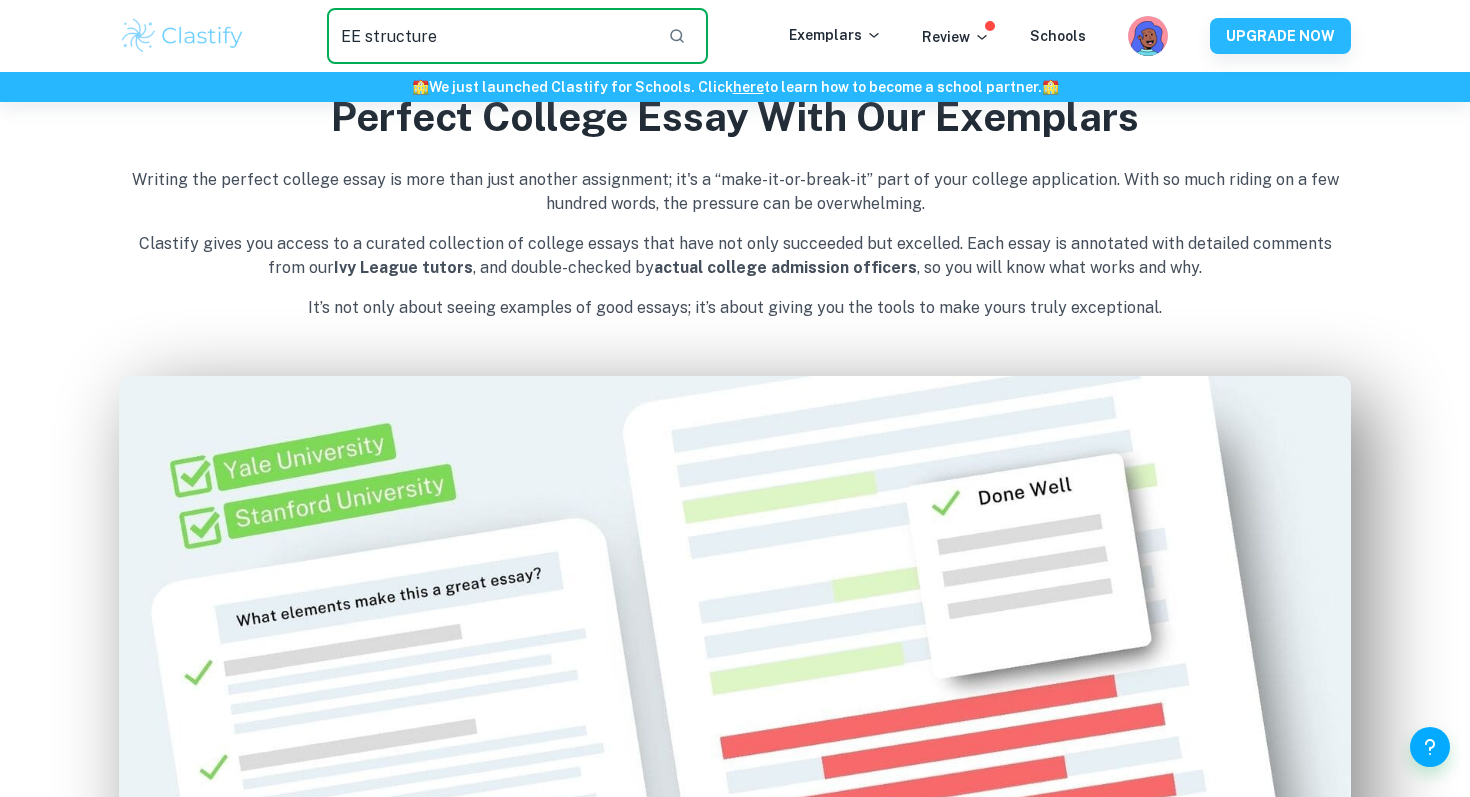 type on "EE structure" 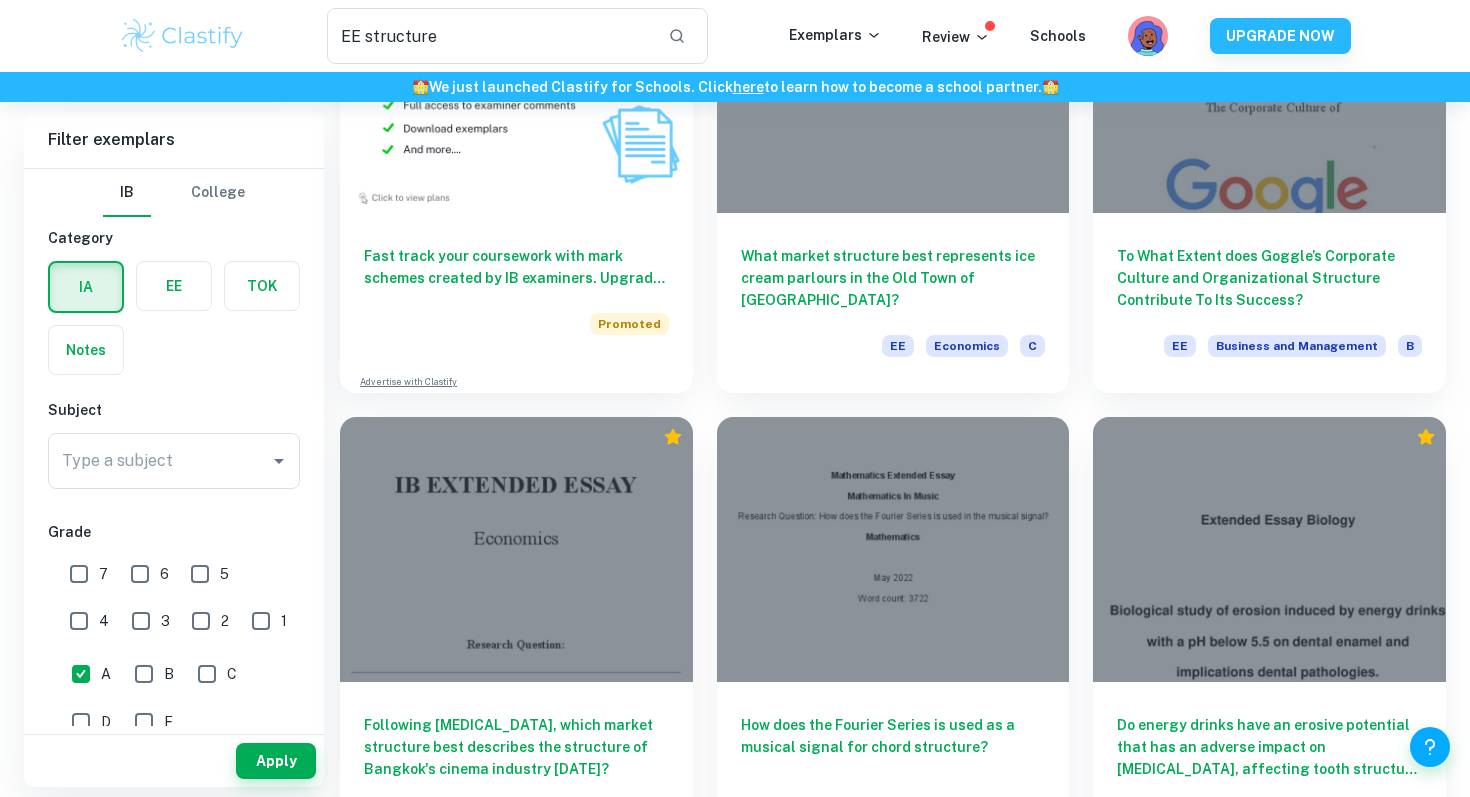 scroll, scrollTop: 1208, scrollLeft: 0, axis: vertical 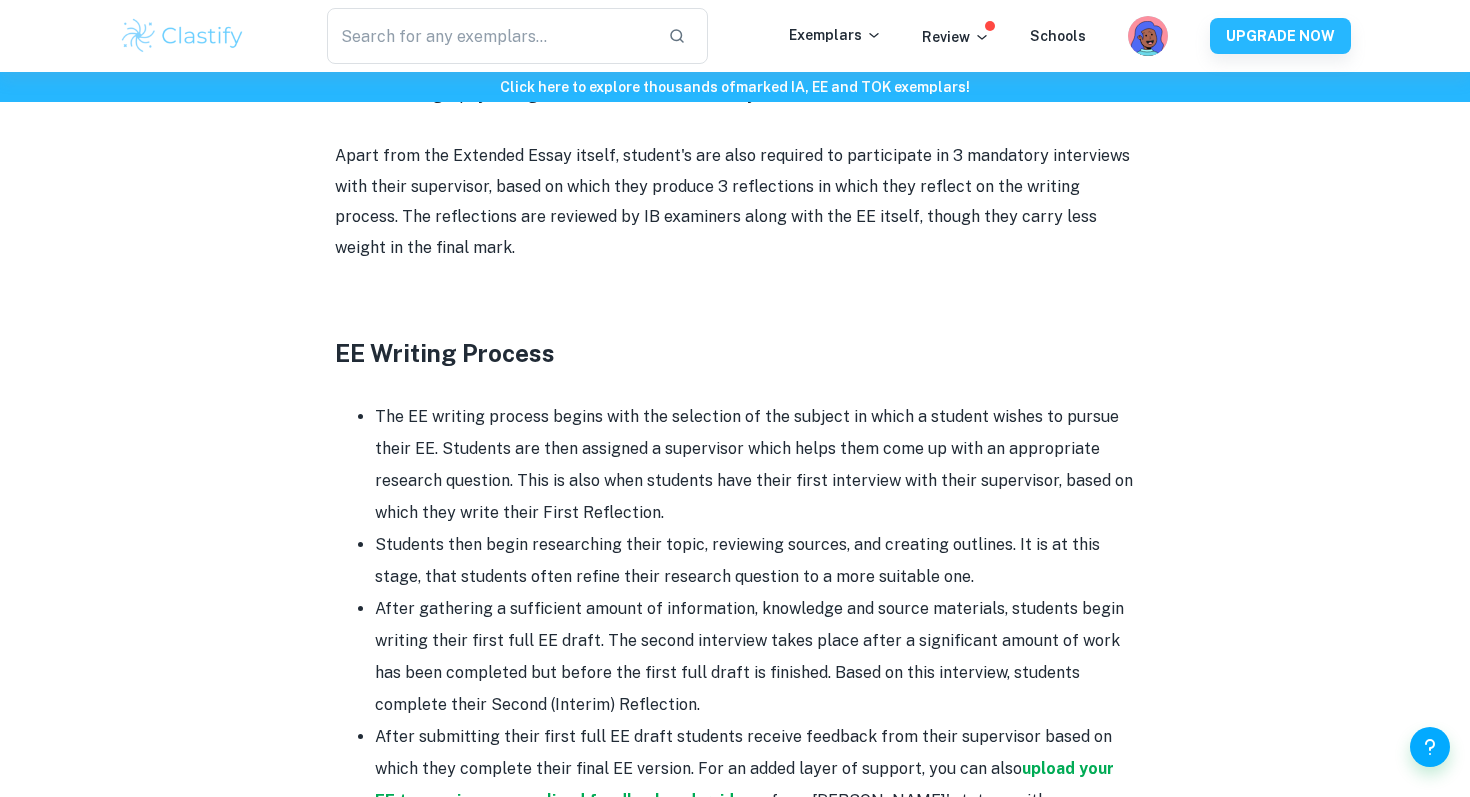 click on "The EE writing process begins with the selection of the subject in which a student wishes to pursue their EE. Students are then assigned a supervisor which helps them come up with an appropriate research question. This is also when students have their first interview with their supervisor, based on which they write their First Reflection." at bounding box center (755, 465) 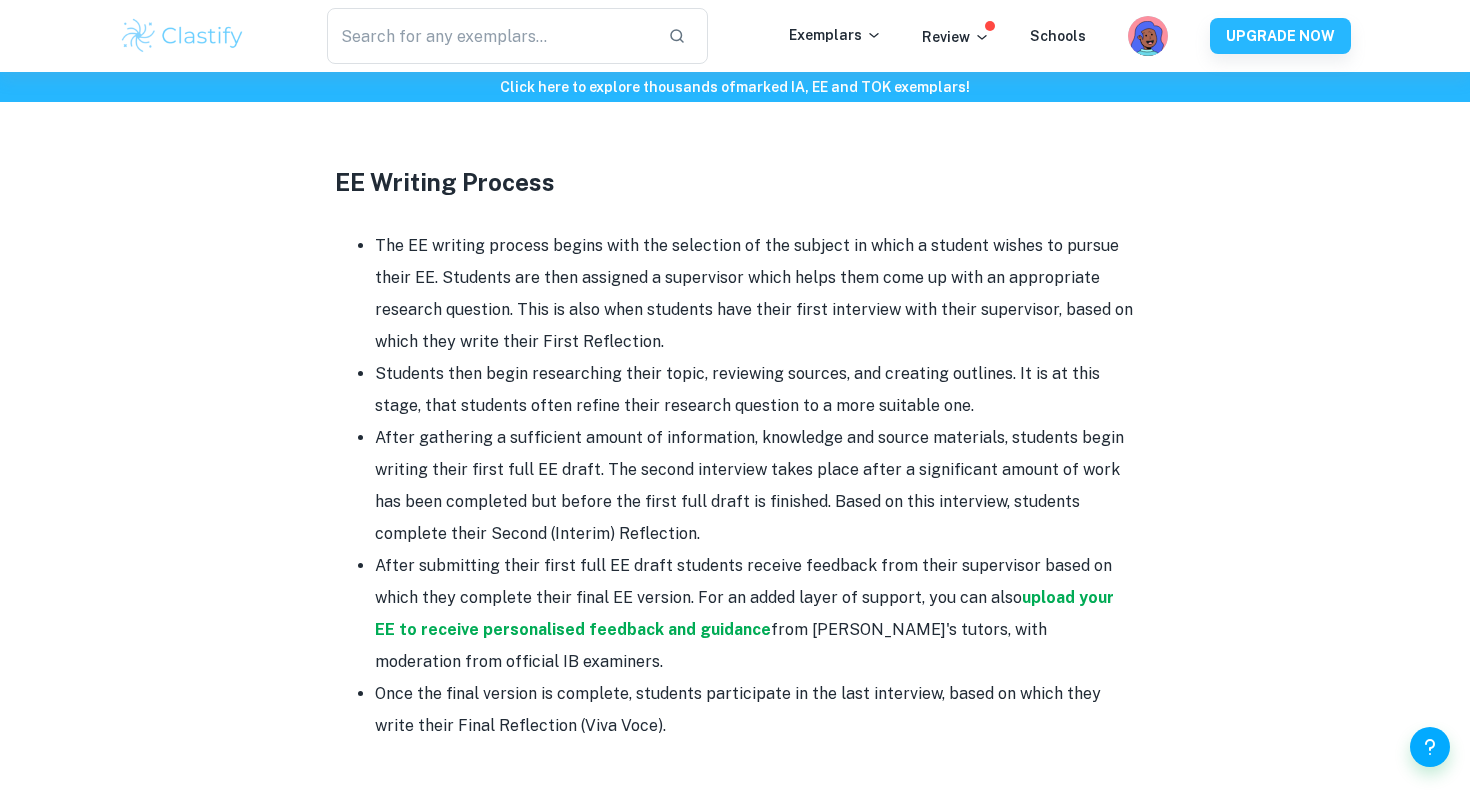 scroll, scrollTop: 1818, scrollLeft: 0, axis: vertical 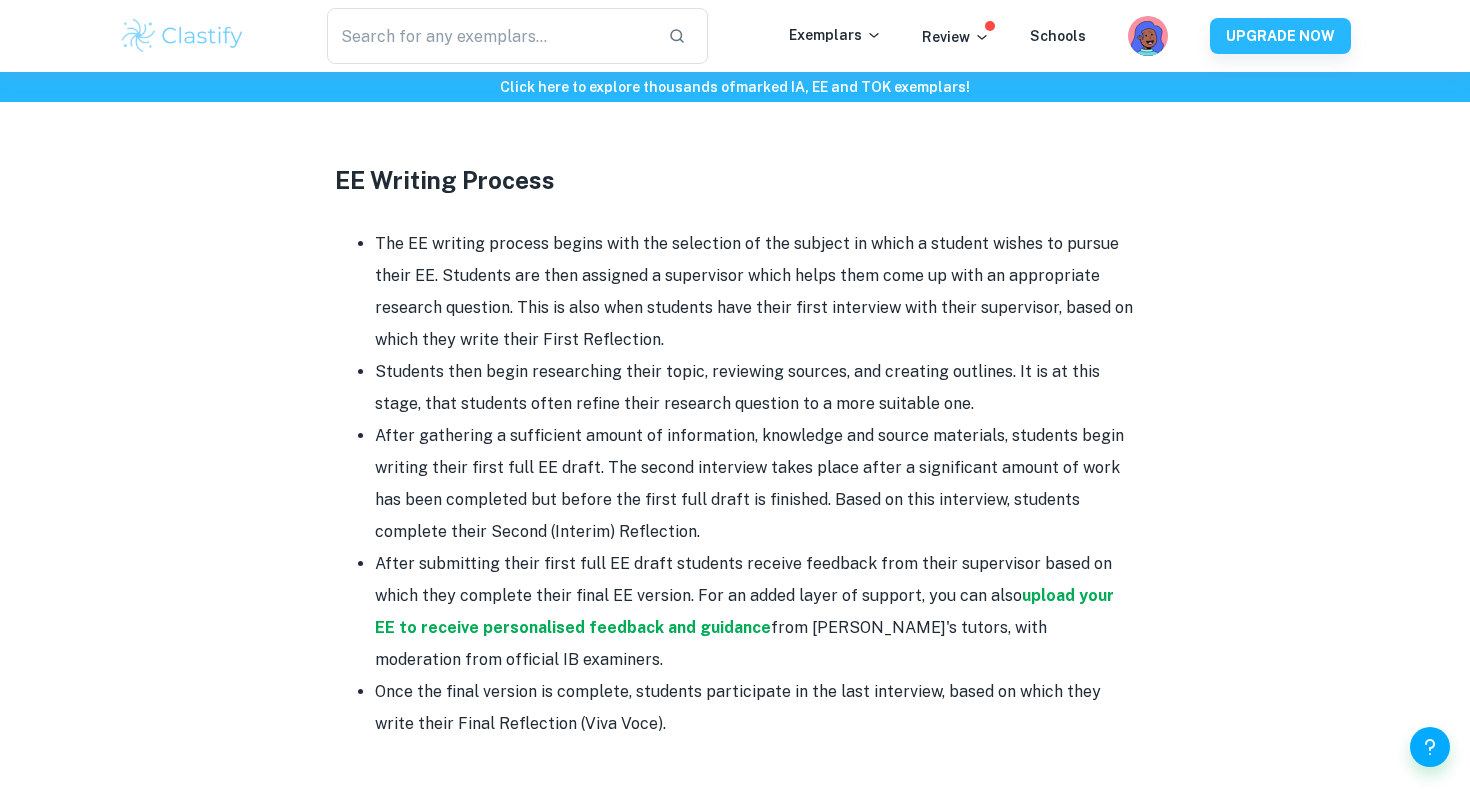 click on "Once the final version is complete, students participate in the last interview, based on which they write their Final Reflection (Viva Voce)." at bounding box center (755, 708) 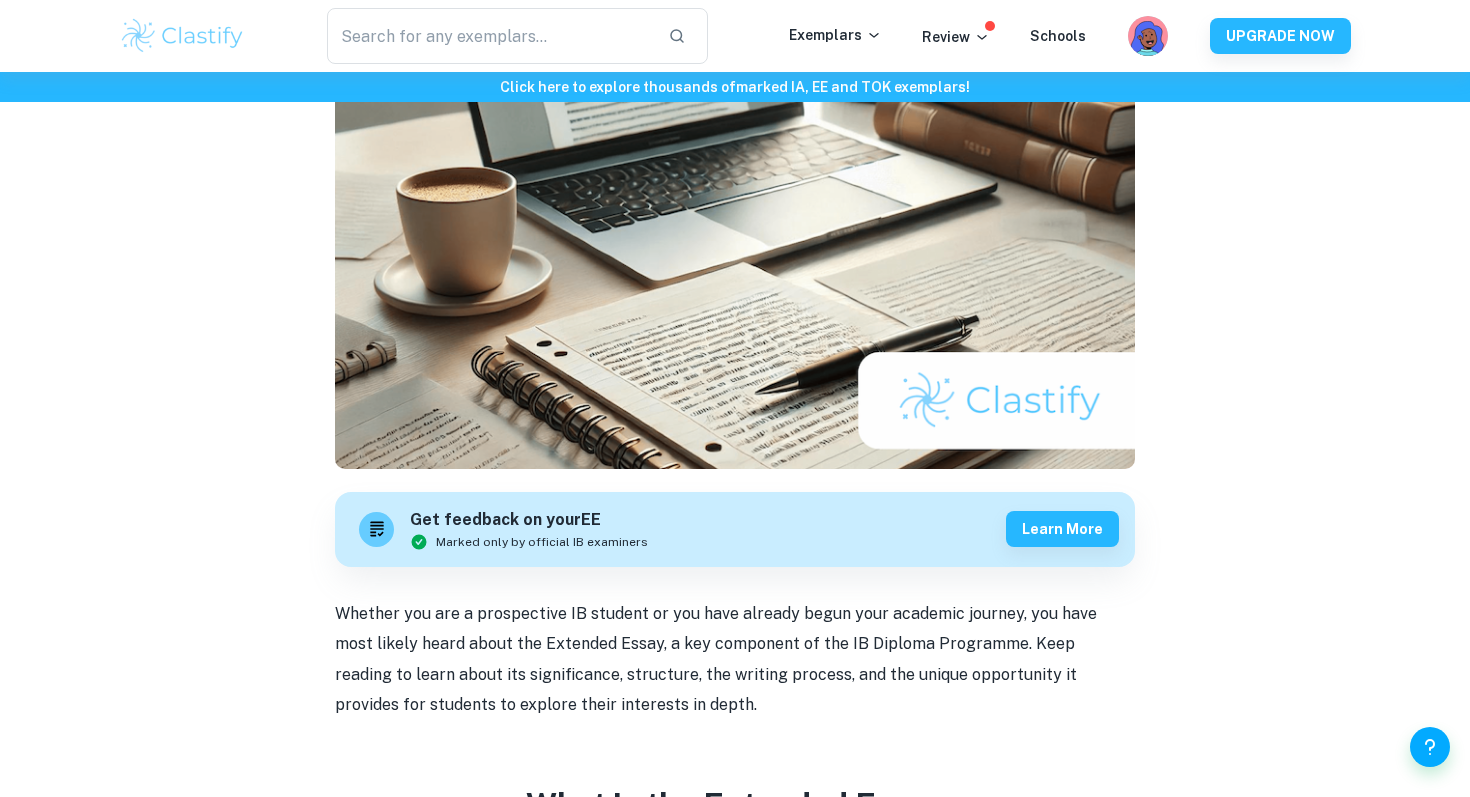 scroll, scrollTop: 0, scrollLeft: 0, axis: both 